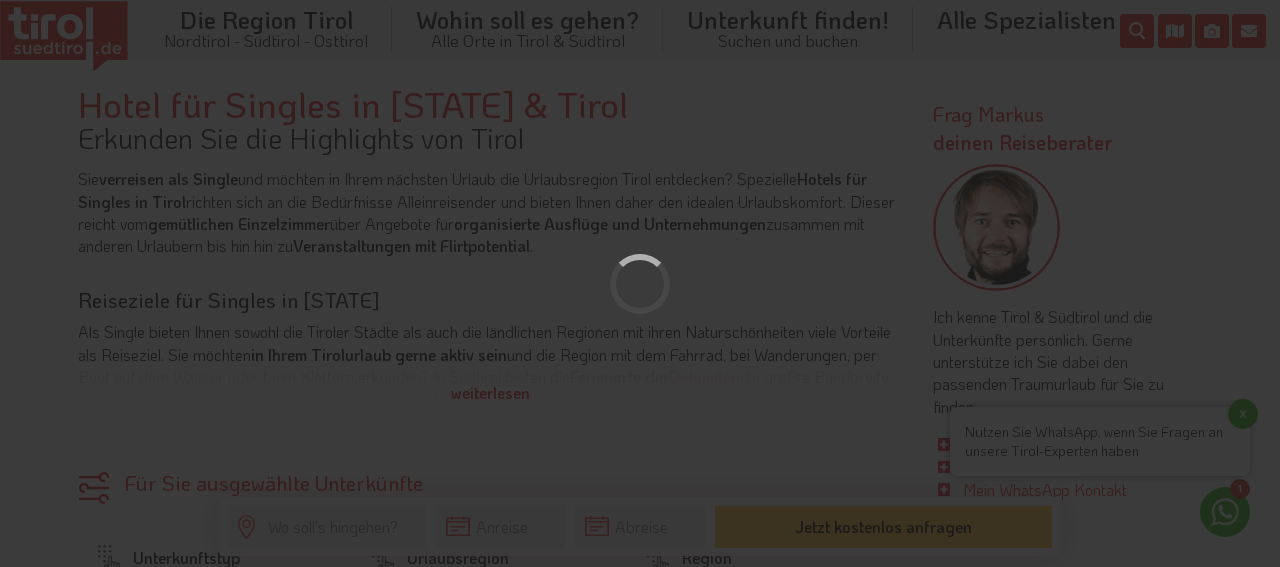 scroll, scrollTop: 566, scrollLeft: 0, axis: vertical 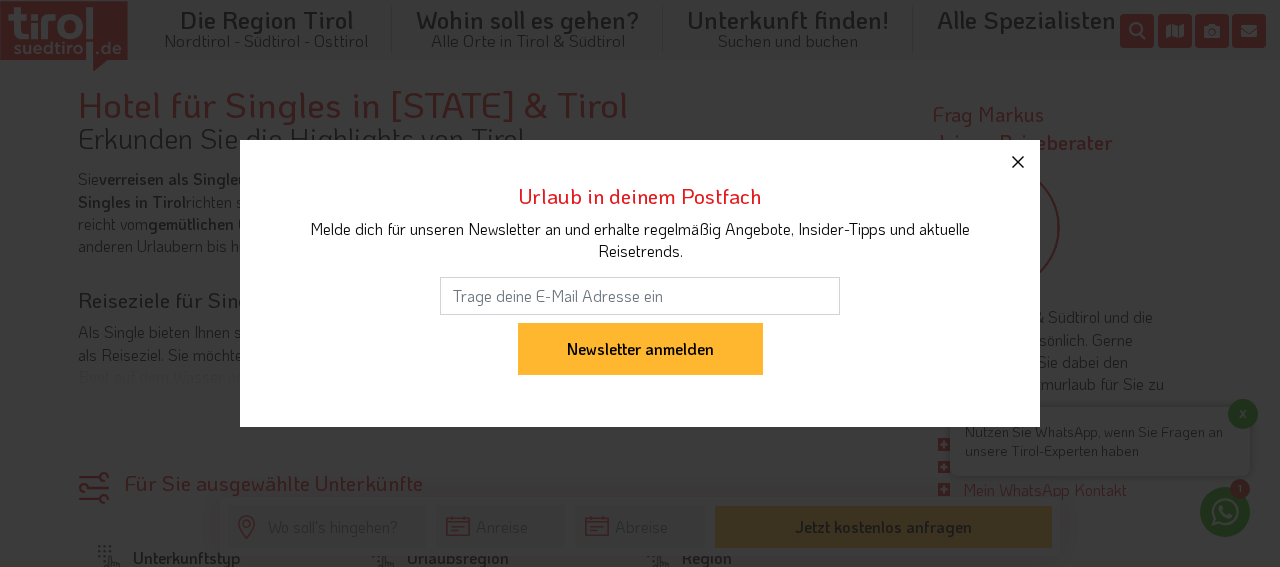 click at bounding box center (1018, 162) 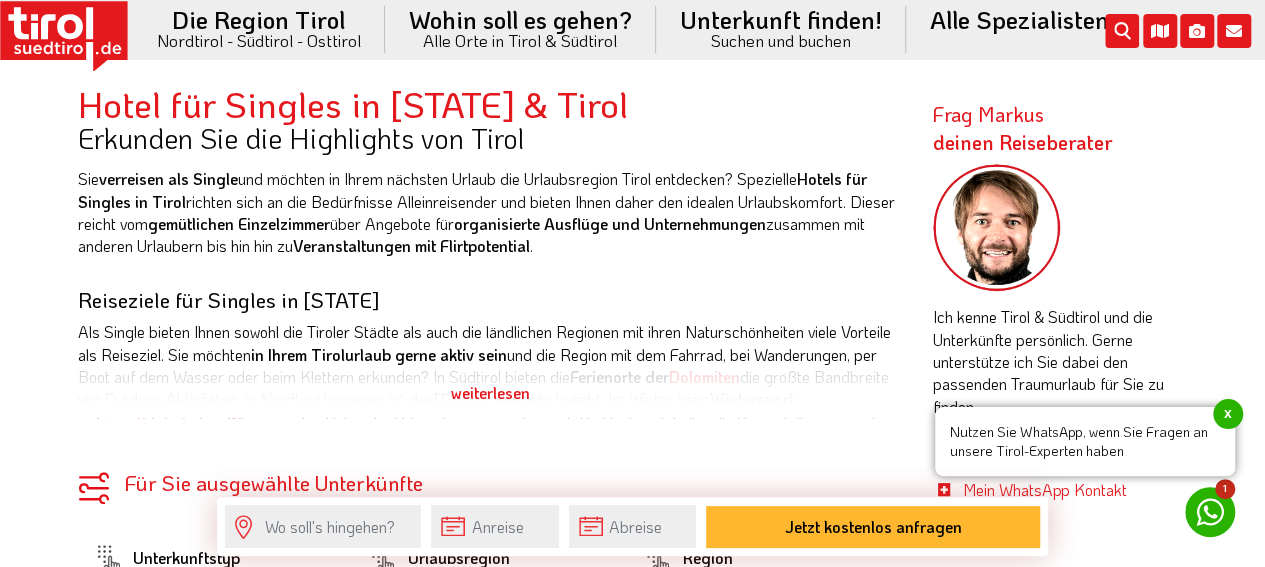 drag, startPoint x: 594, startPoint y: 464, endPoint x: 551, endPoint y: 453, distance: 44.38468 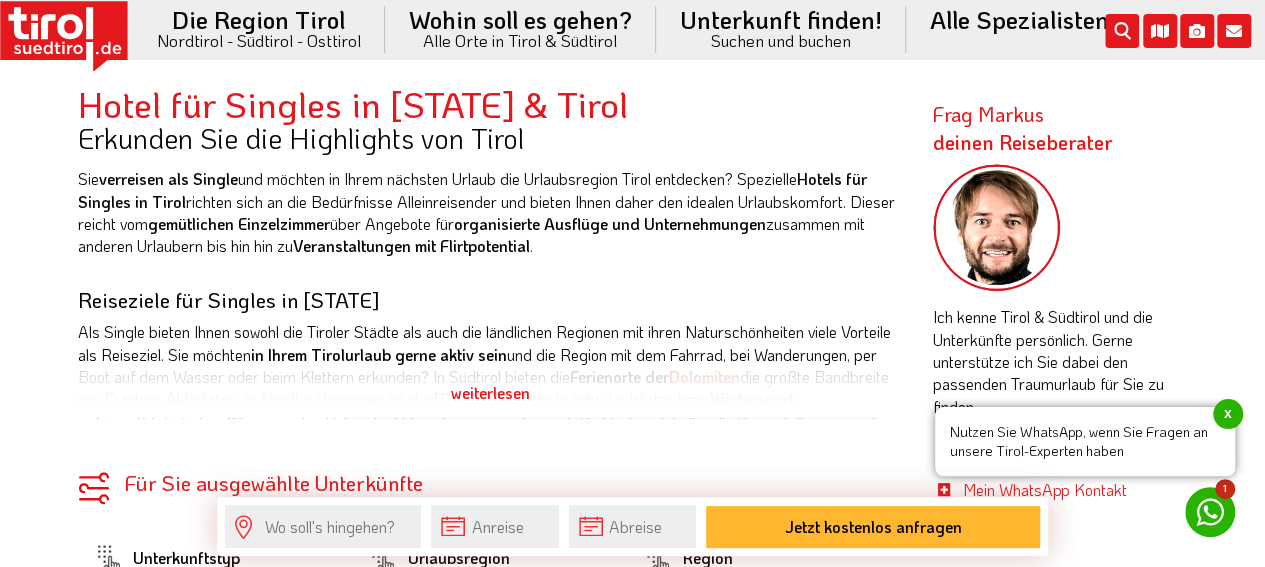 drag, startPoint x: 551, startPoint y: 453, endPoint x: 472, endPoint y: 433, distance: 81.49233 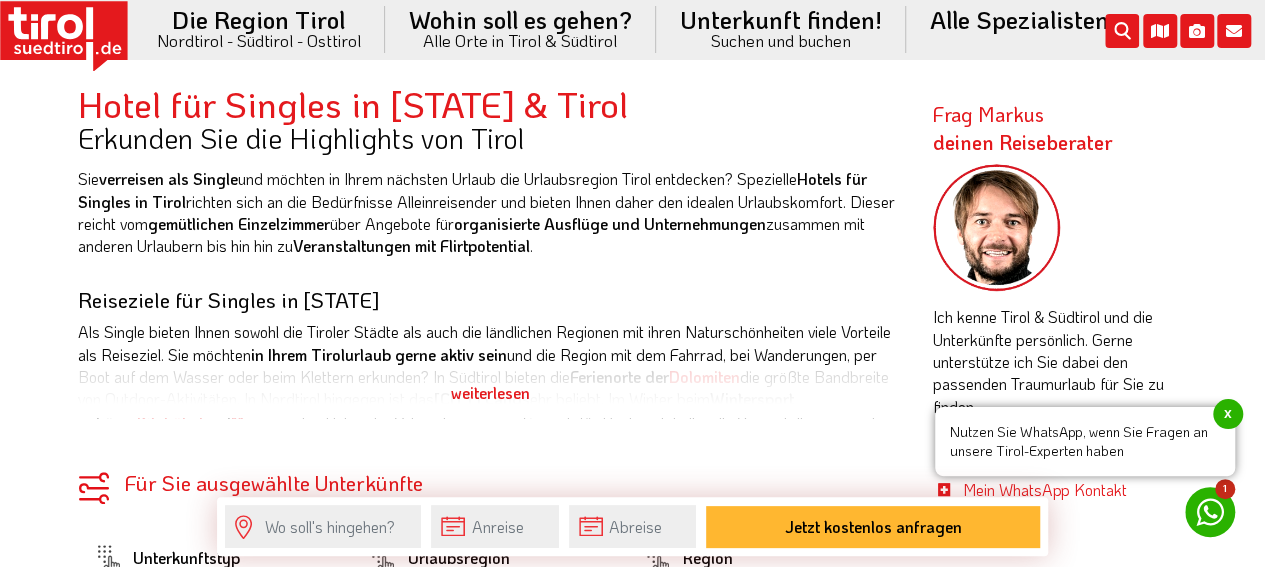 drag, startPoint x: 508, startPoint y: 277, endPoint x: 48, endPoint y: 263, distance: 460.21298 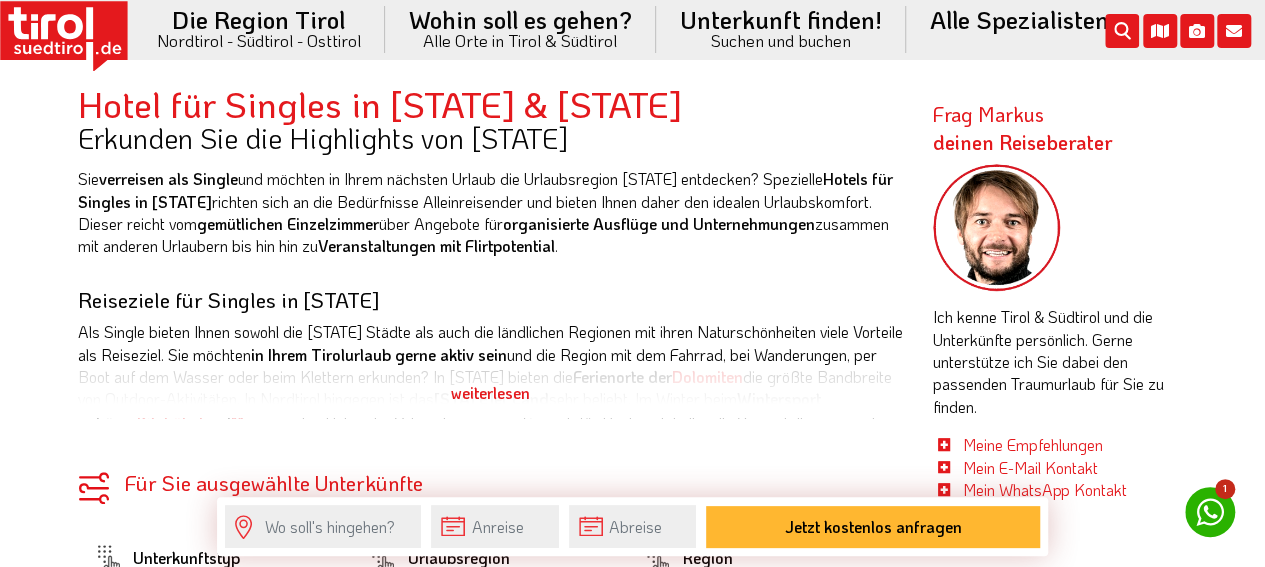 scroll, scrollTop: 566, scrollLeft: 0, axis: vertical 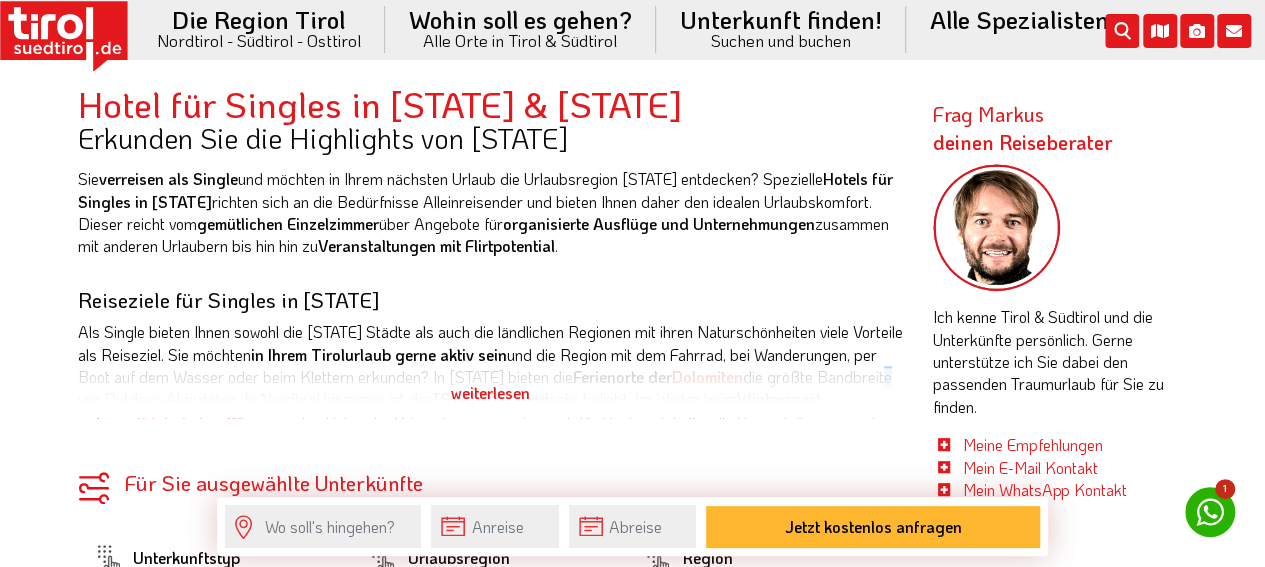 click on "Als Single bieten Ihnen sowohl die [STATE] Städte als auch die ländlichen Regionen mit ihren Naturschönheiten viele Vorteile als Reiseziel. Sie möchten  in Ihrem [STATE]urlaub gerne aktiv sein  und die Region mit dem Fahrrad, bei Wanderungen, per Boot auf dem Wasser oder beim Klettern erkunden? In [STATE] bieten die  Ferienorte der  Dolomiten  die größte Bandbreite von Outdoor-Aktivitäten. In Nordtirol hingegen ist das  [STATE]er Land  sehr beliebt. Im Winter beim  Wintersport gehören  Kitzbühel  und  Meran  zu den Hotspots. Oder interessieren Sie sich für Baukunst, kulturelle Veranstaltungen und Museen? In den großen  [STATE] Städten wie  [STATE] , Bozen,  Brixen ,  [STATE] , Kufstein oder  Lienz  ist das kulturelle Angebot besonders groß und abwechslungsreich. Hier finden Sie auch Hotels für Singles in [STATE], in denen Sie gemeinsam mit anderen Alleinreisenden Ihren Urlaub verbringen können." at bounding box center [490, 410] 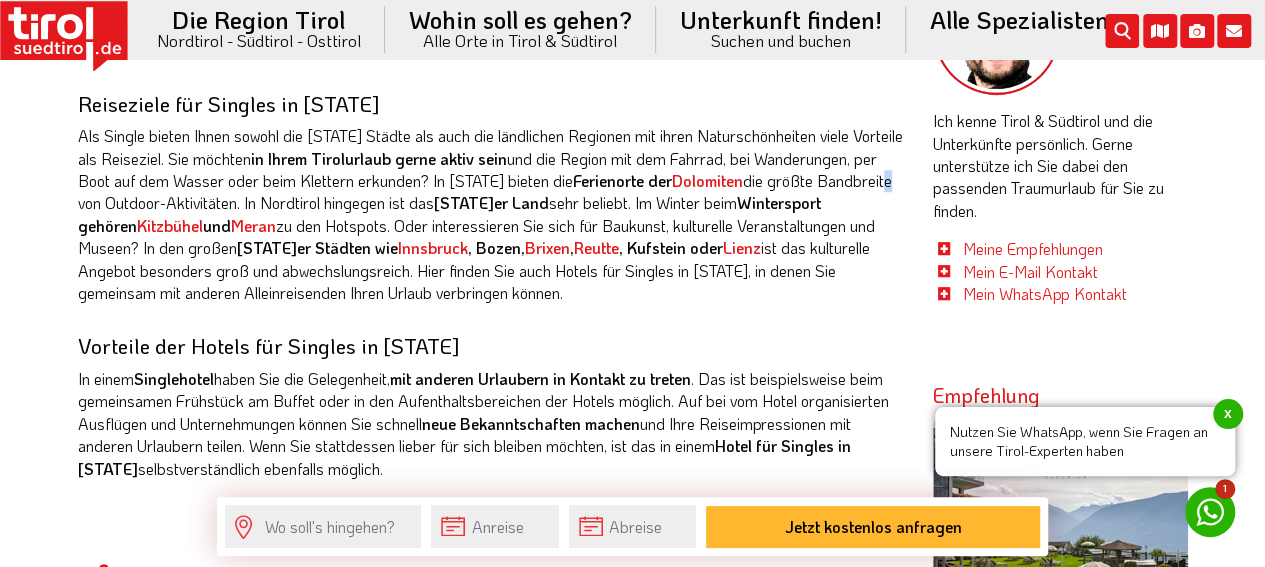 scroll, scrollTop: 766, scrollLeft: 0, axis: vertical 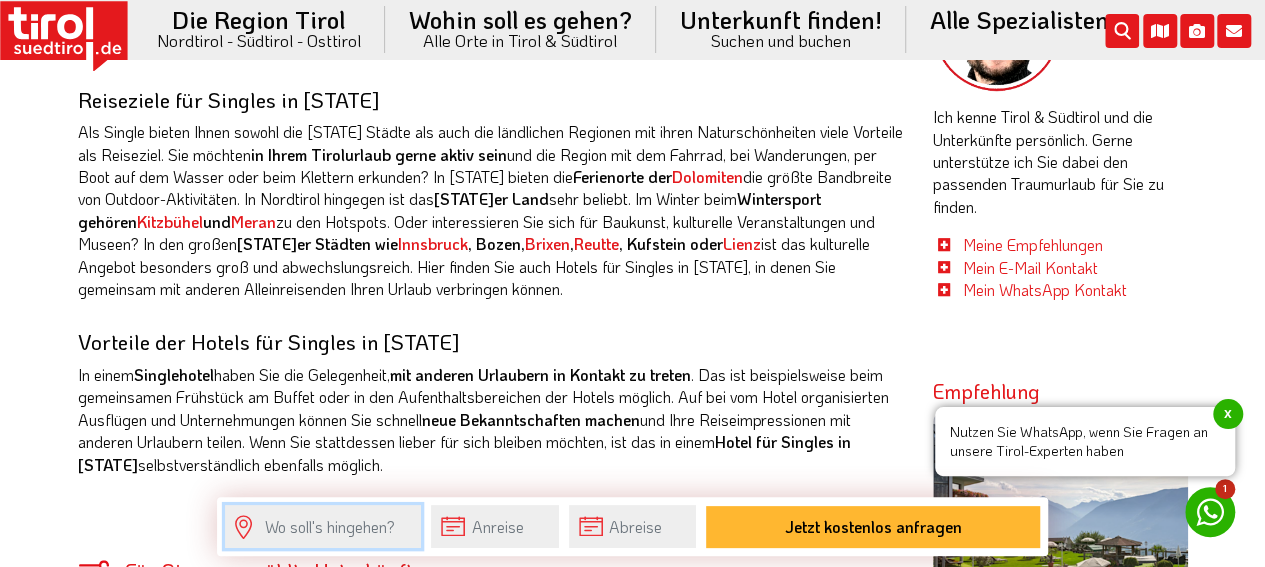 click at bounding box center [323, 526] 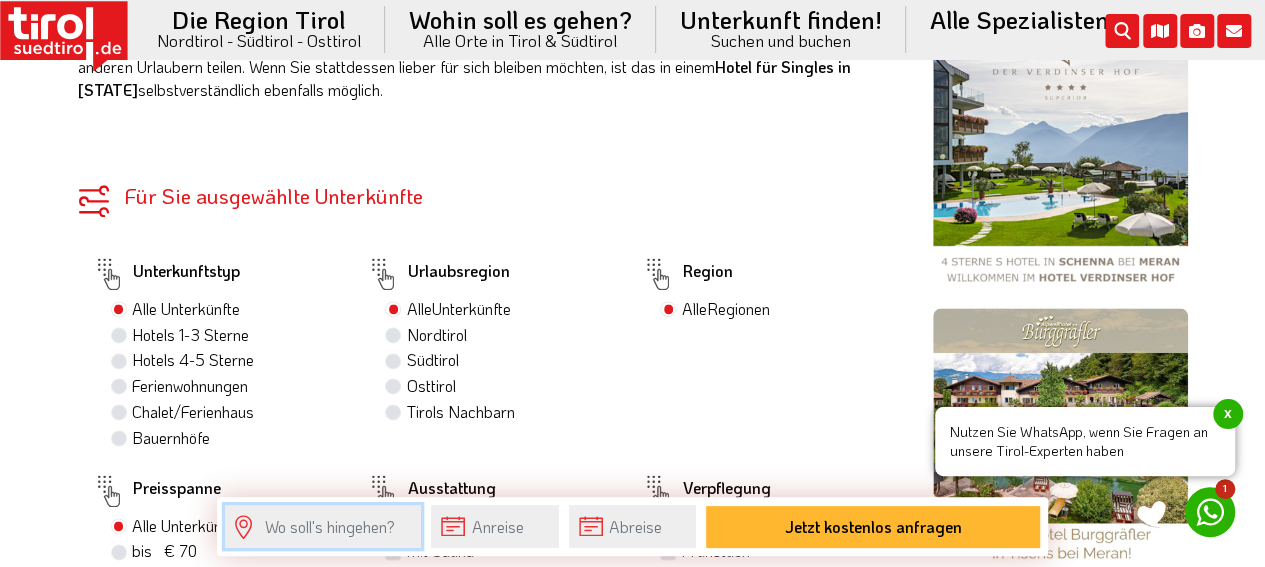 scroll, scrollTop: 1266, scrollLeft: 0, axis: vertical 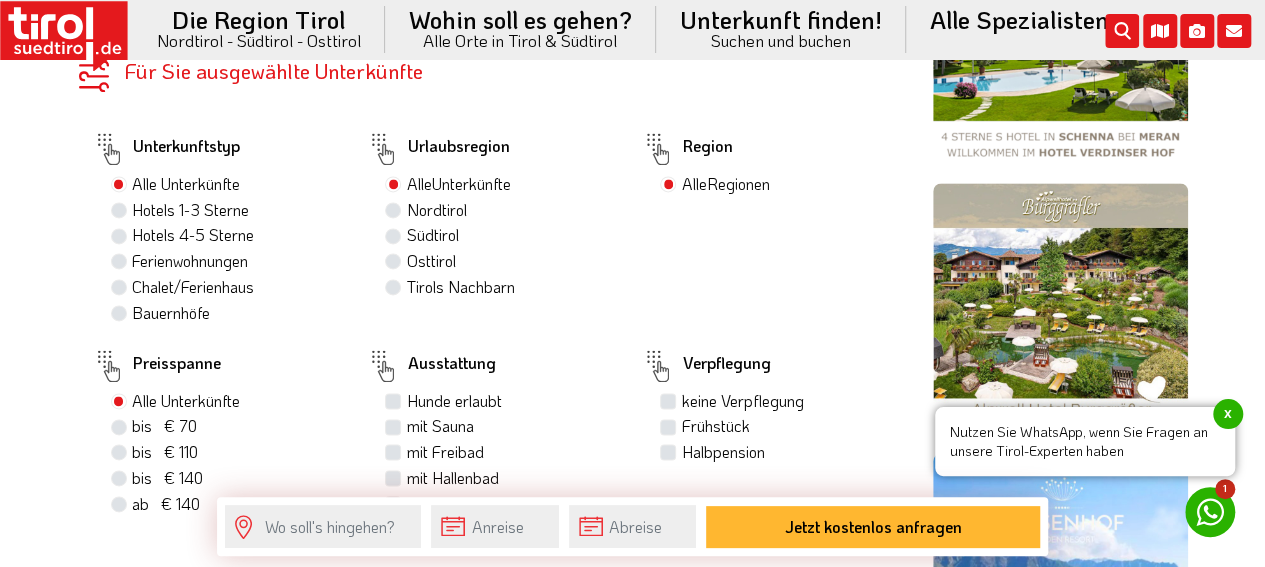 drag, startPoint x: 455, startPoint y: 369, endPoint x: 312, endPoint y: 347, distance: 144.6824 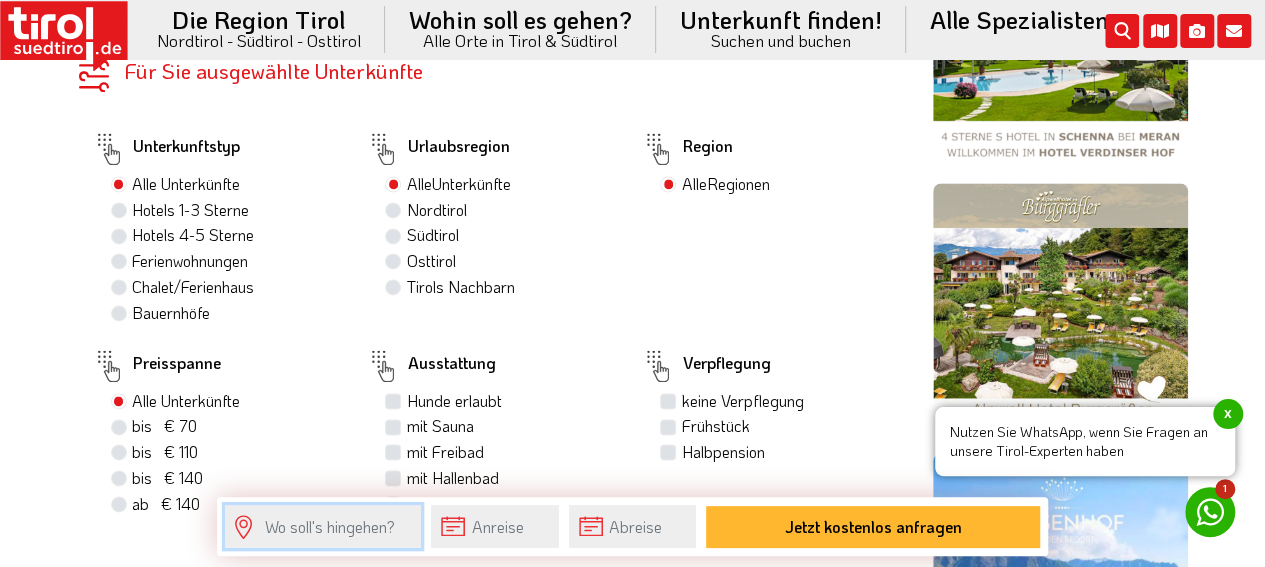 click at bounding box center [323, 526] 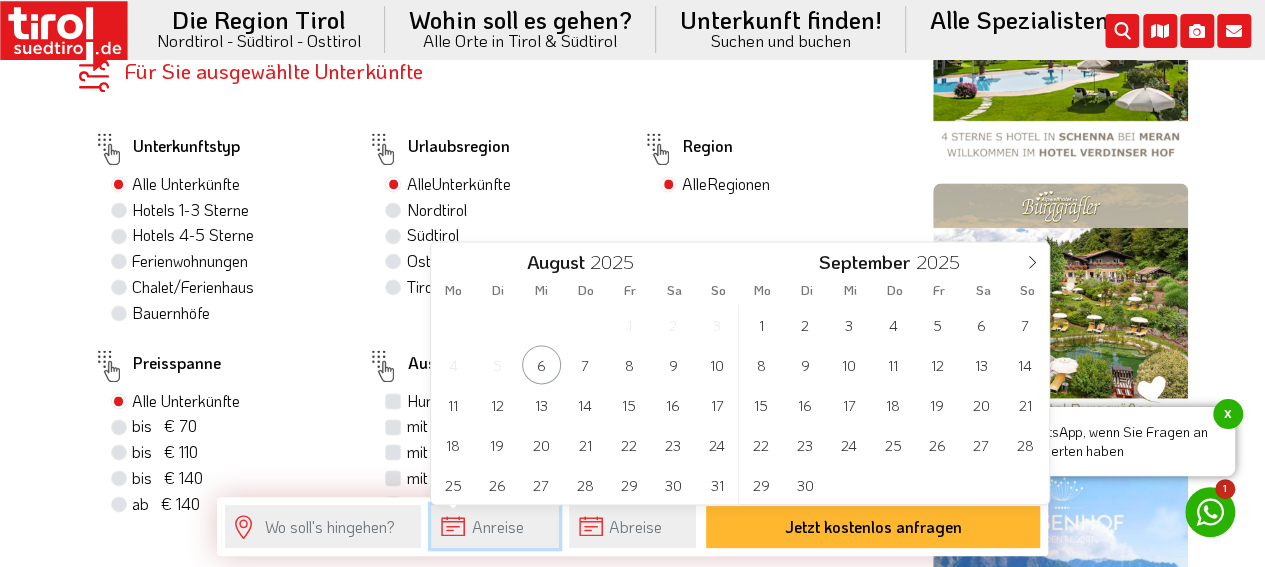 click at bounding box center (494, 526) 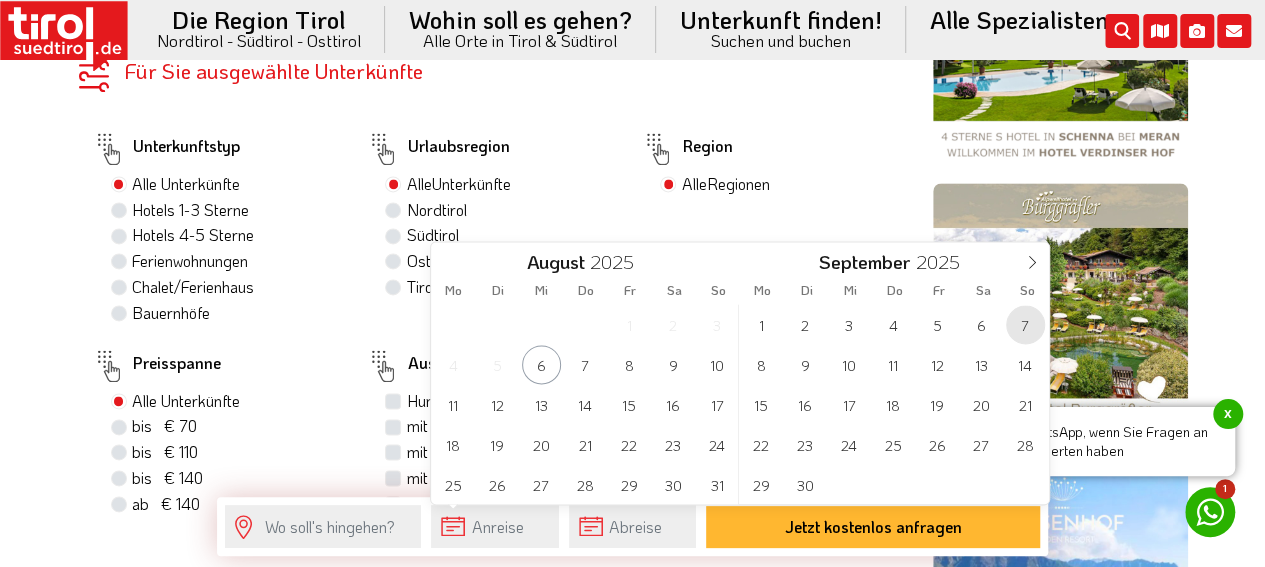 click on "7" at bounding box center (1025, 324) 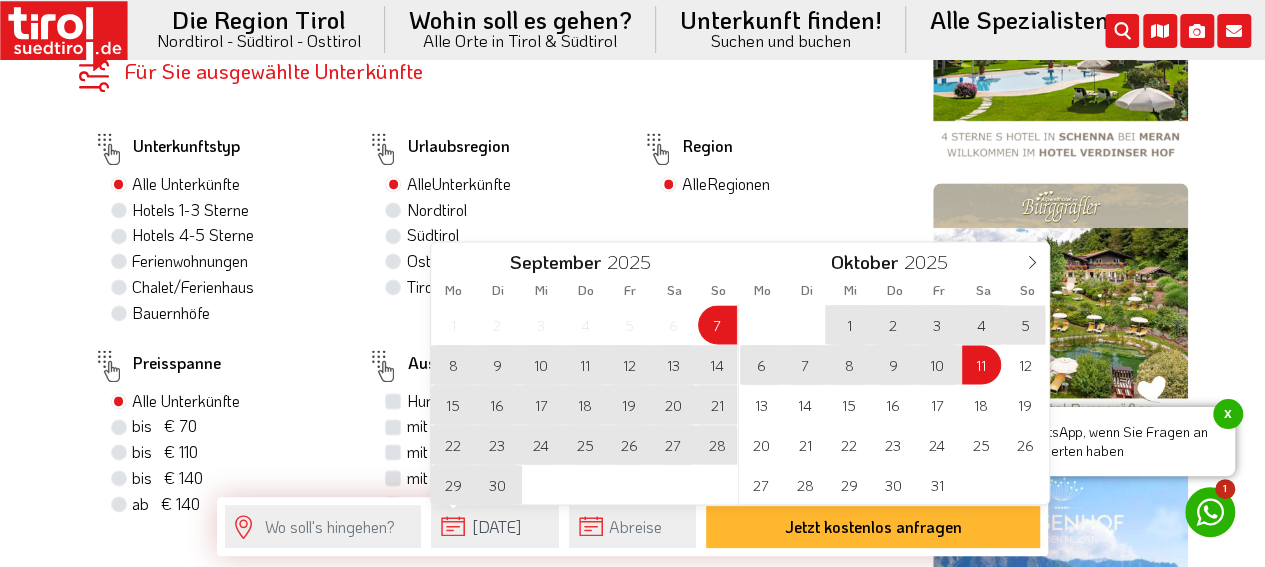 click on "11" at bounding box center [981, 364] 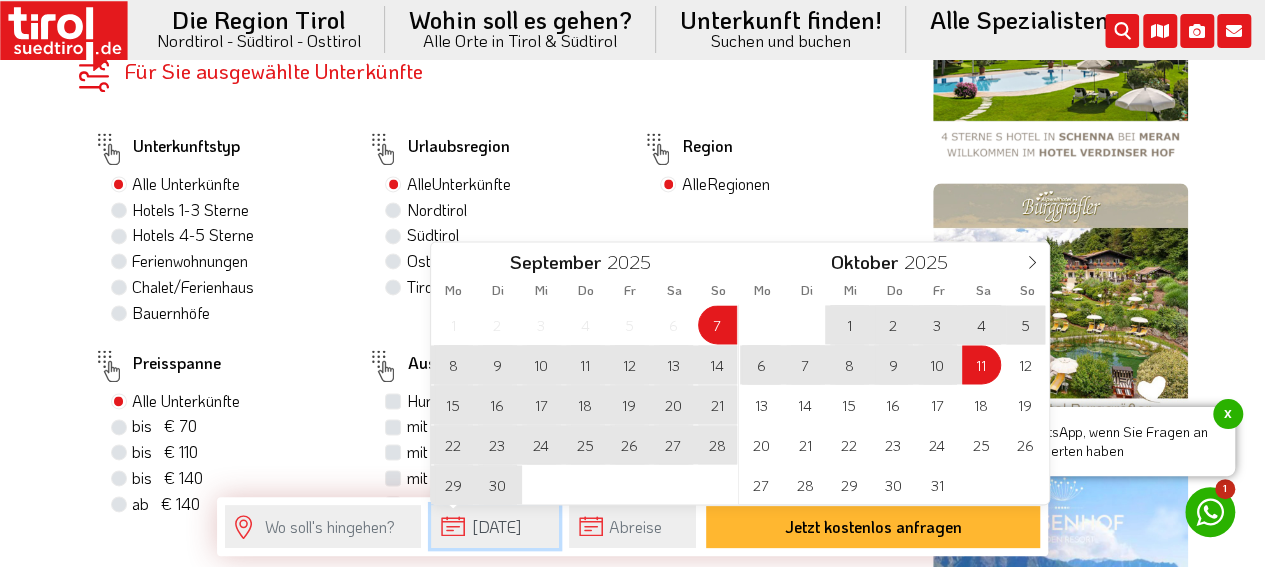 type on "[DATE]" 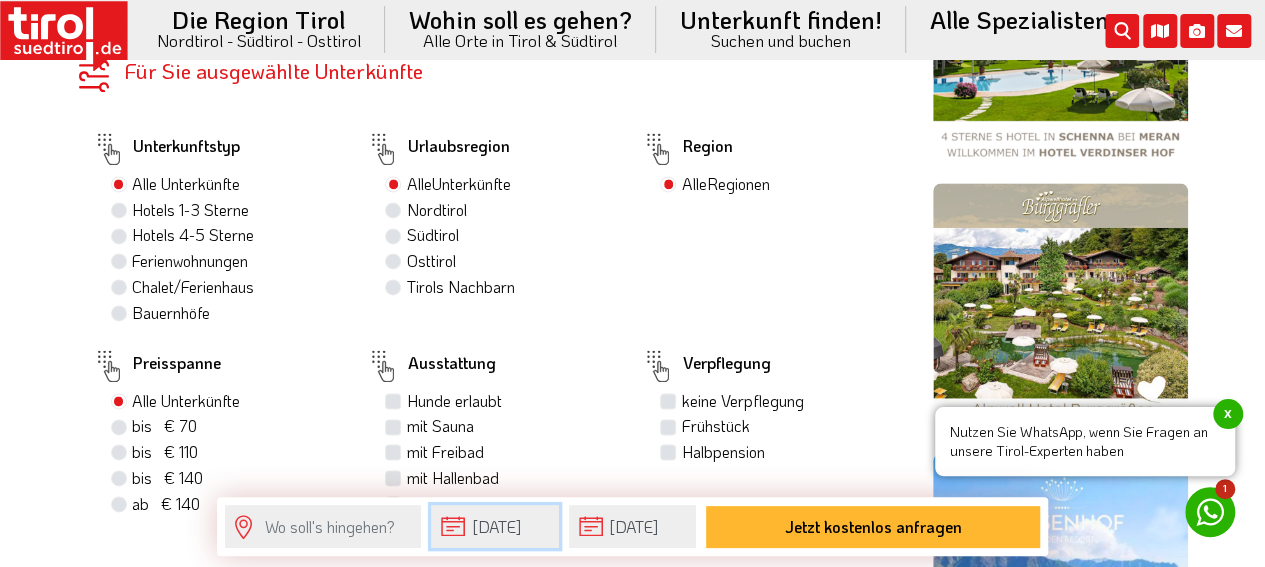 scroll, scrollTop: 0, scrollLeft: 11, axis: horizontal 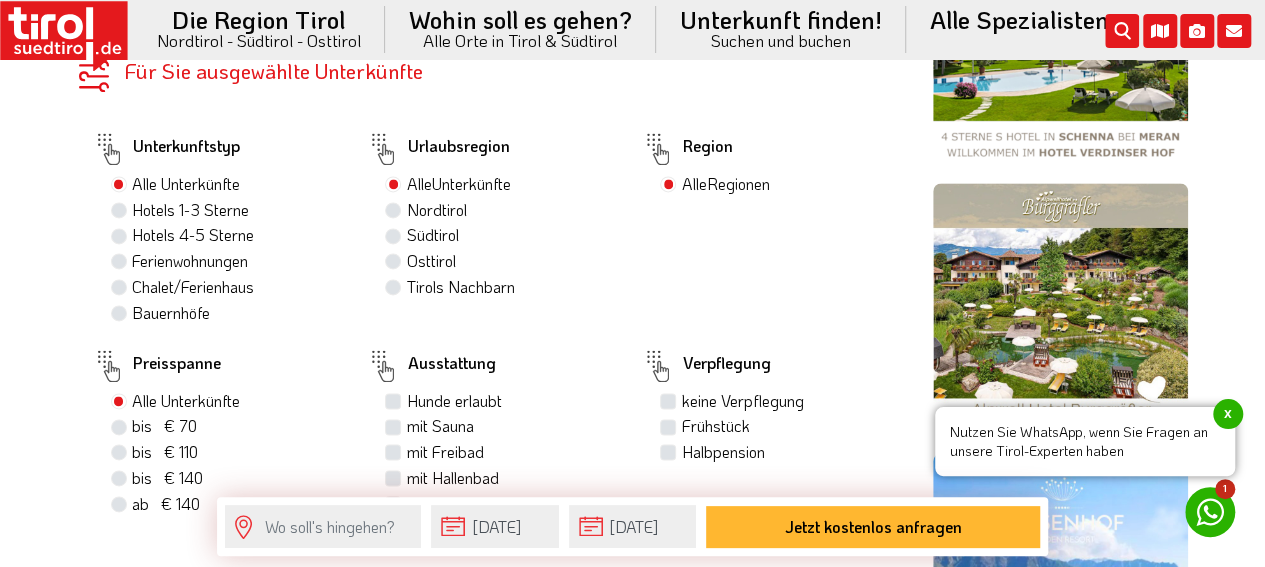 click on "Halbpension" at bounding box center (722, 452) 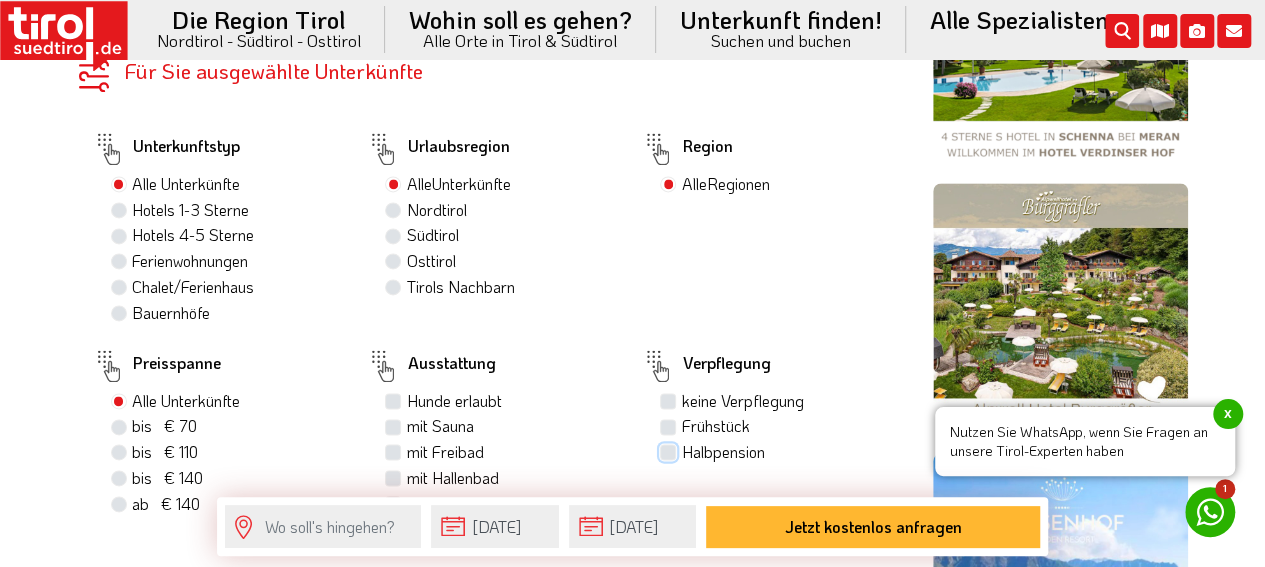 click on "Halbpension" at bounding box center (670, 451) 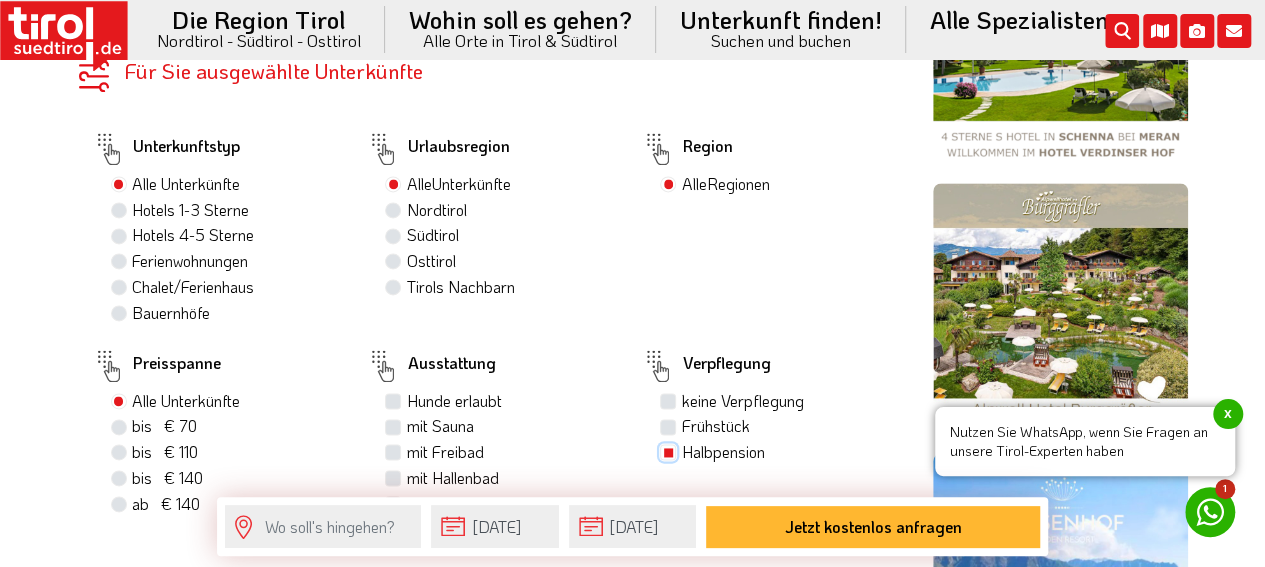 scroll, scrollTop: 0, scrollLeft: 0, axis: both 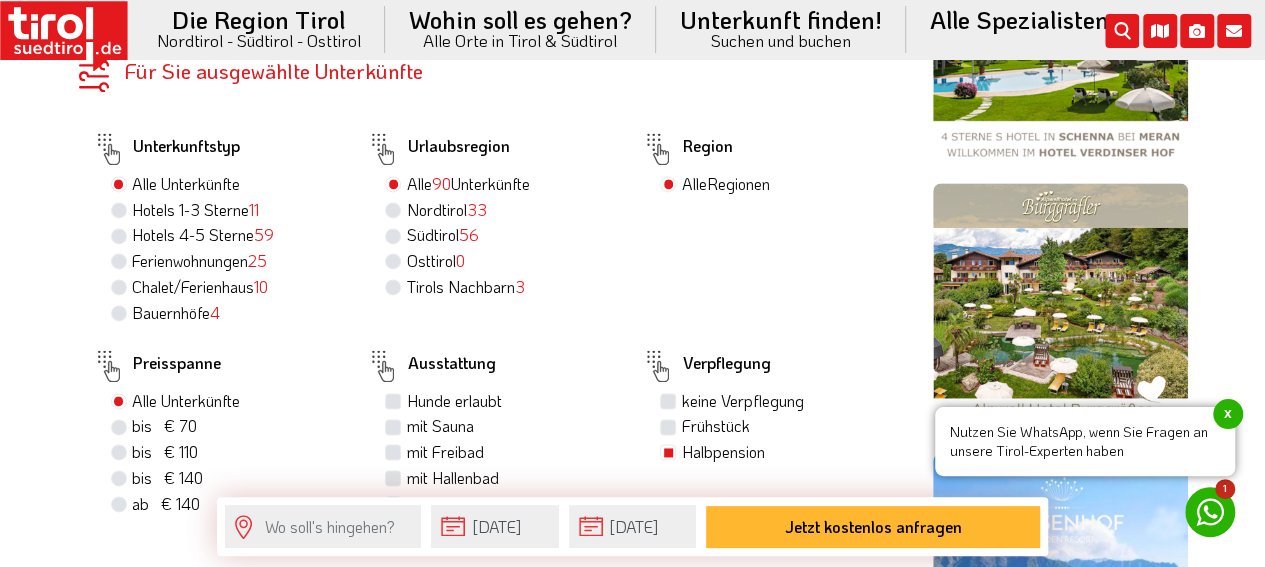 drag, startPoint x: 48, startPoint y: 251, endPoint x: 36, endPoint y: 208, distance: 44.64303 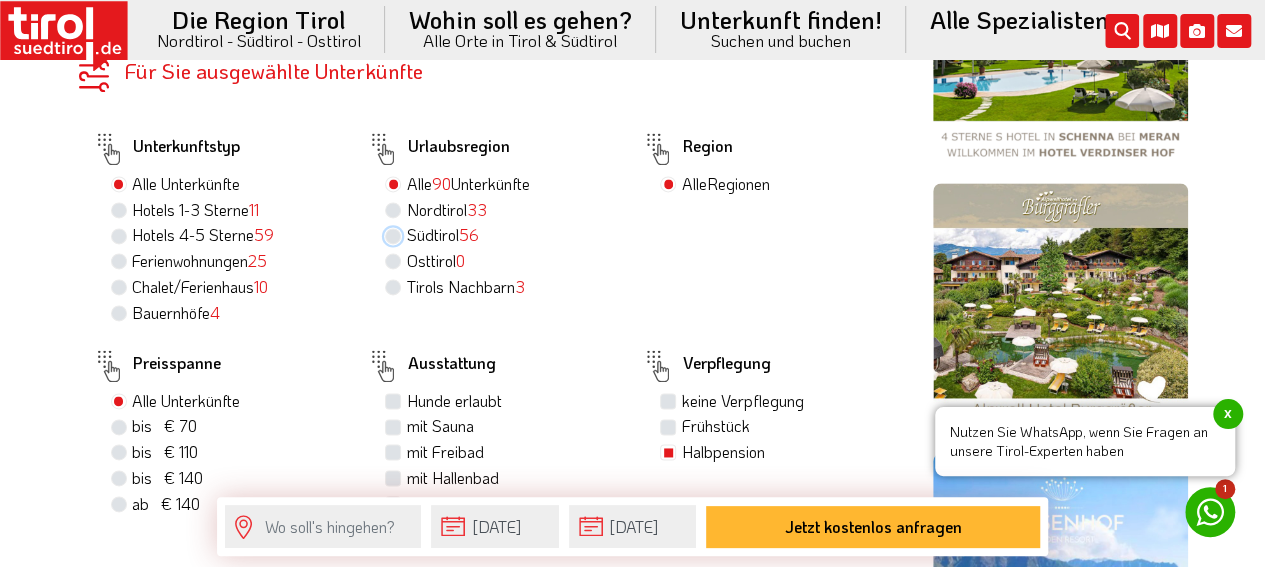 click on "[STATE] 56" at bounding box center (395, 234) 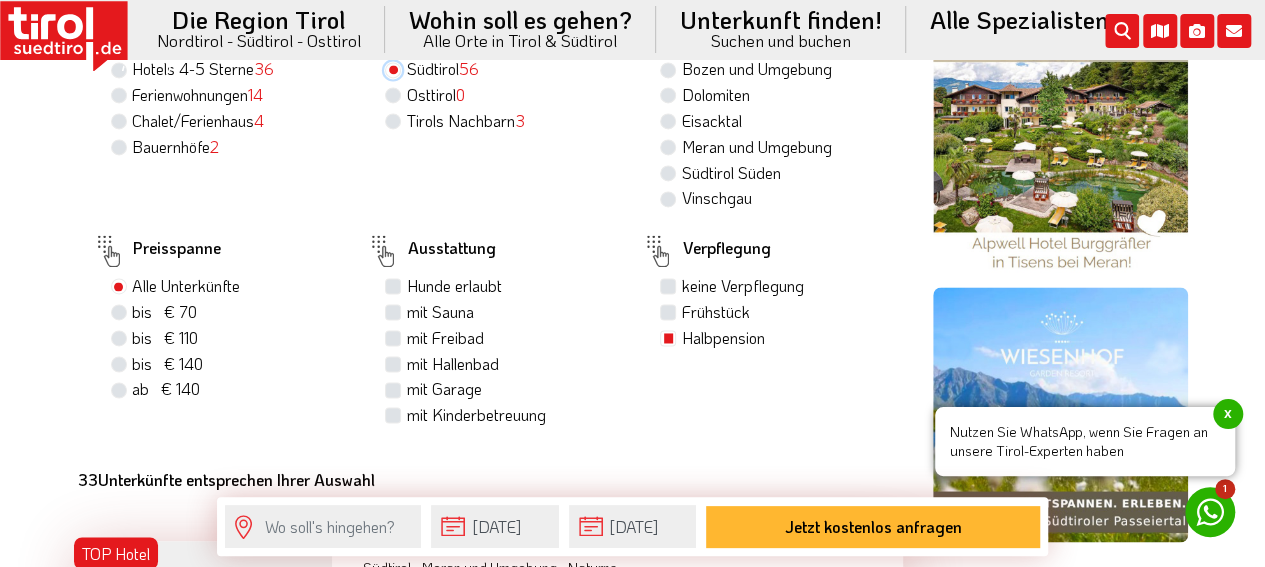 scroll, scrollTop: 1466, scrollLeft: 0, axis: vertical 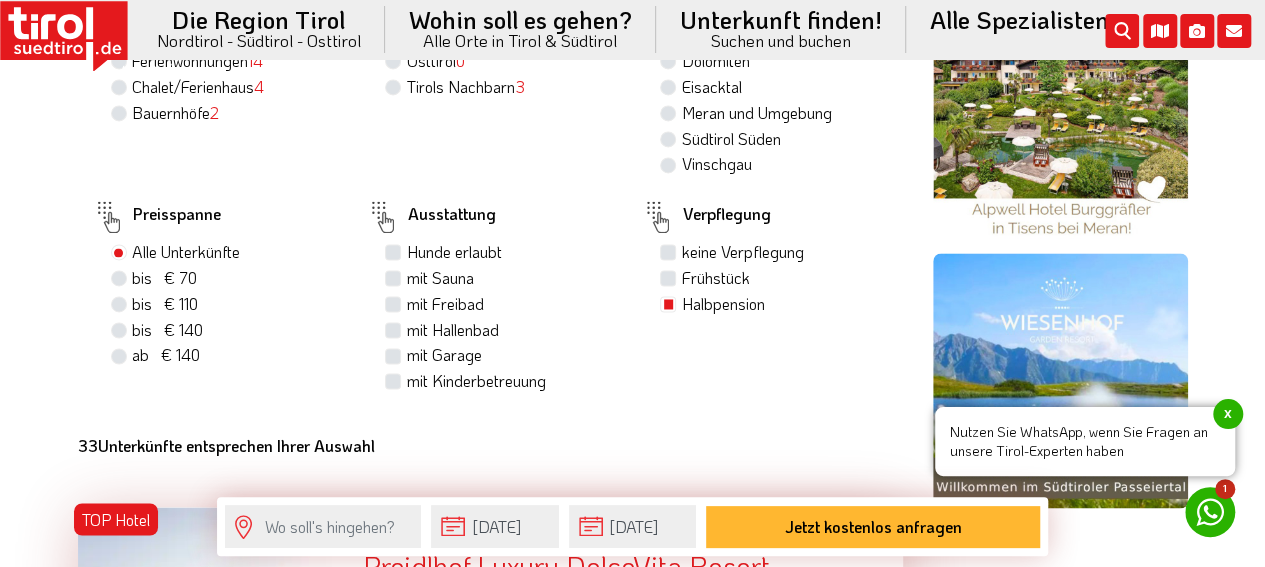 drag, startPoint x: 45, startPoint y: 245, endPoint x: 12, endPoint y: 299, distance: 63.28507 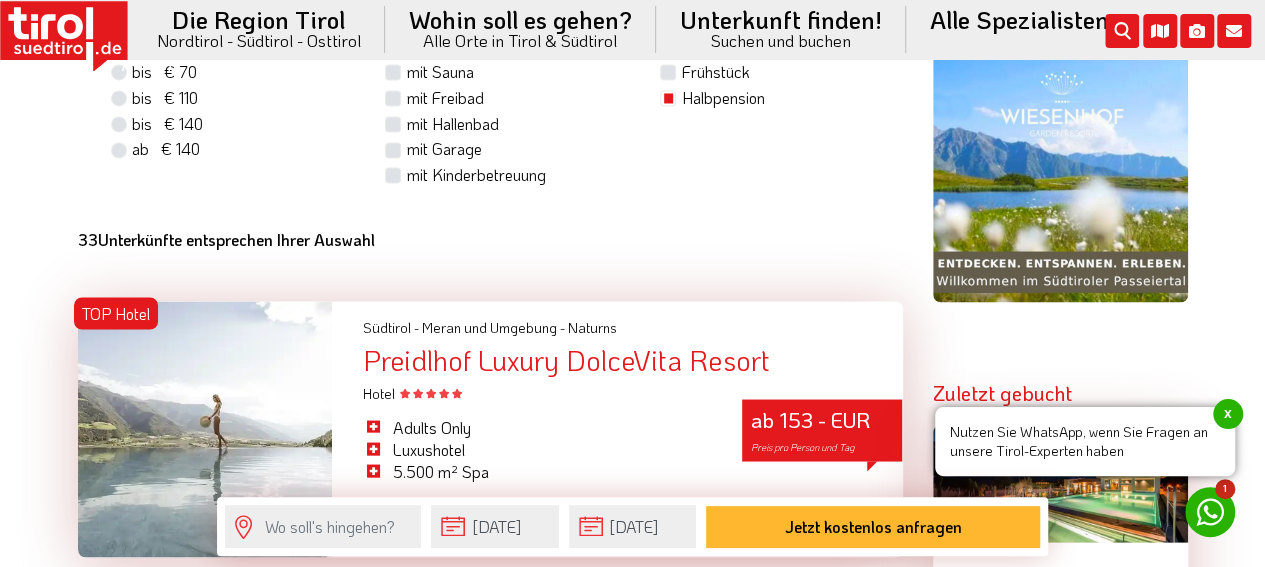 scroll, scrollTop: 1766, scrollLeft: 0, axis: vertical 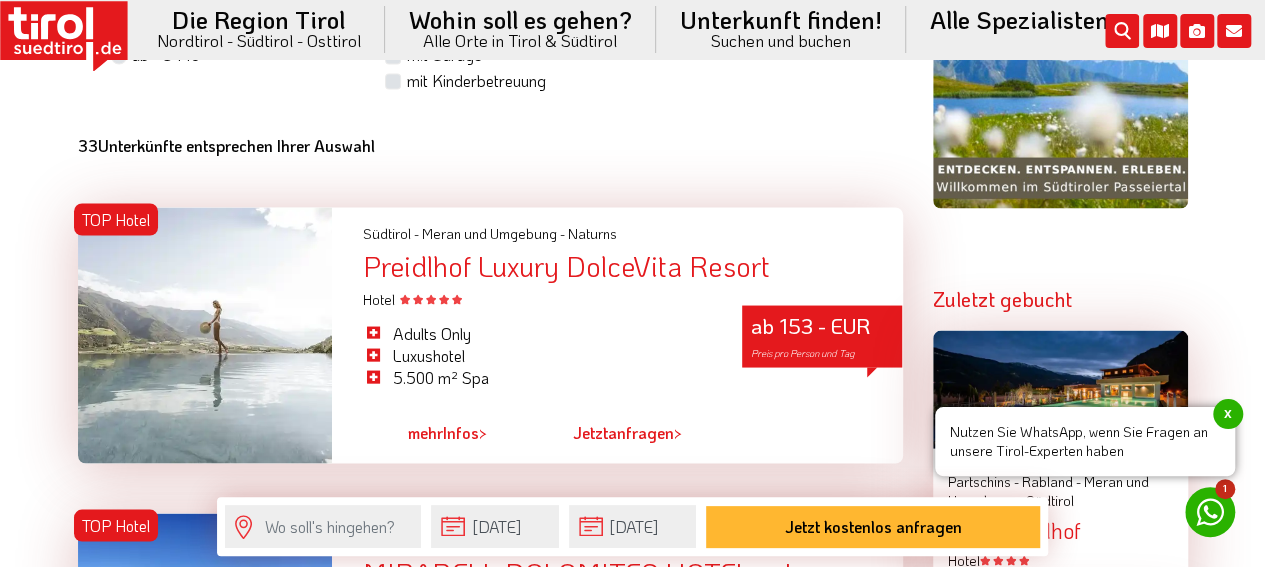 click on "33  Unterkünfte entsprechen Ihrer Auswahl" at bounding box center [490, 145] 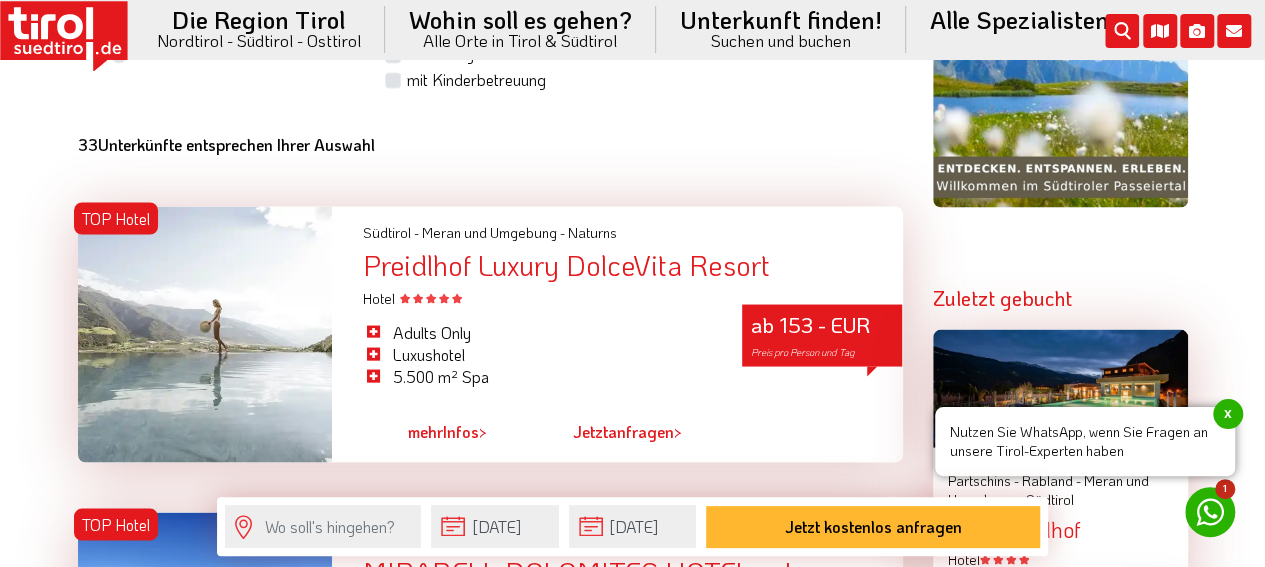 drag, startPoint x: 634, startPoint y: 141, endPoint x: 541, endPoint y: 154, distance: 93.904205 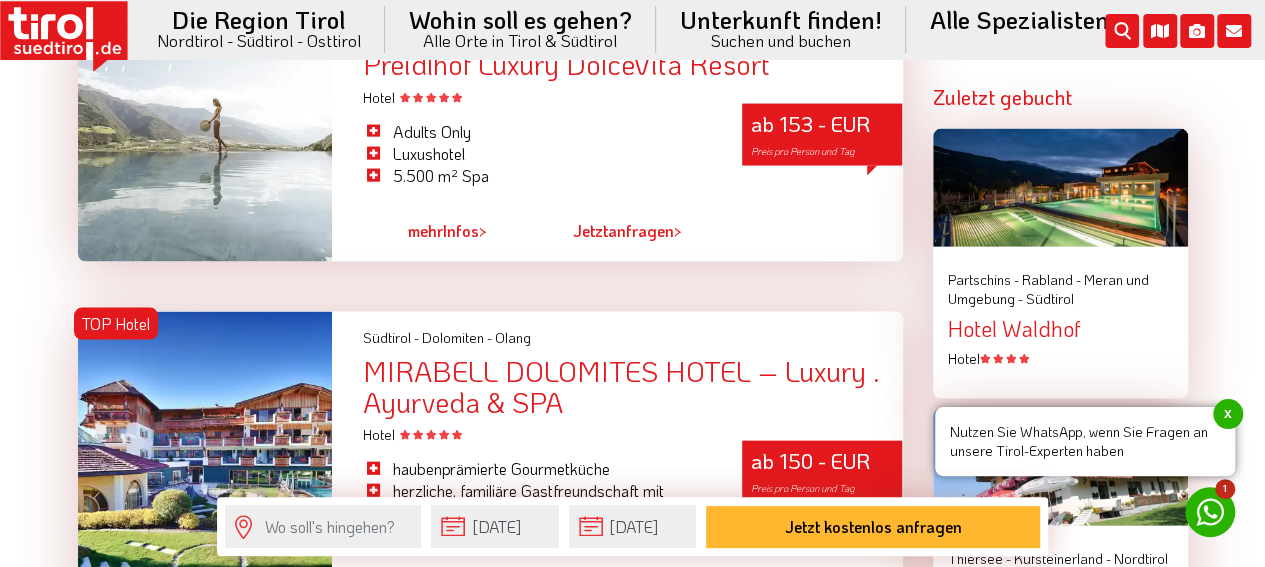 drag, startPoint x: 6, startPoint y: 209, endPoint x: 16, endPoint y: 215, distance: 11.661903 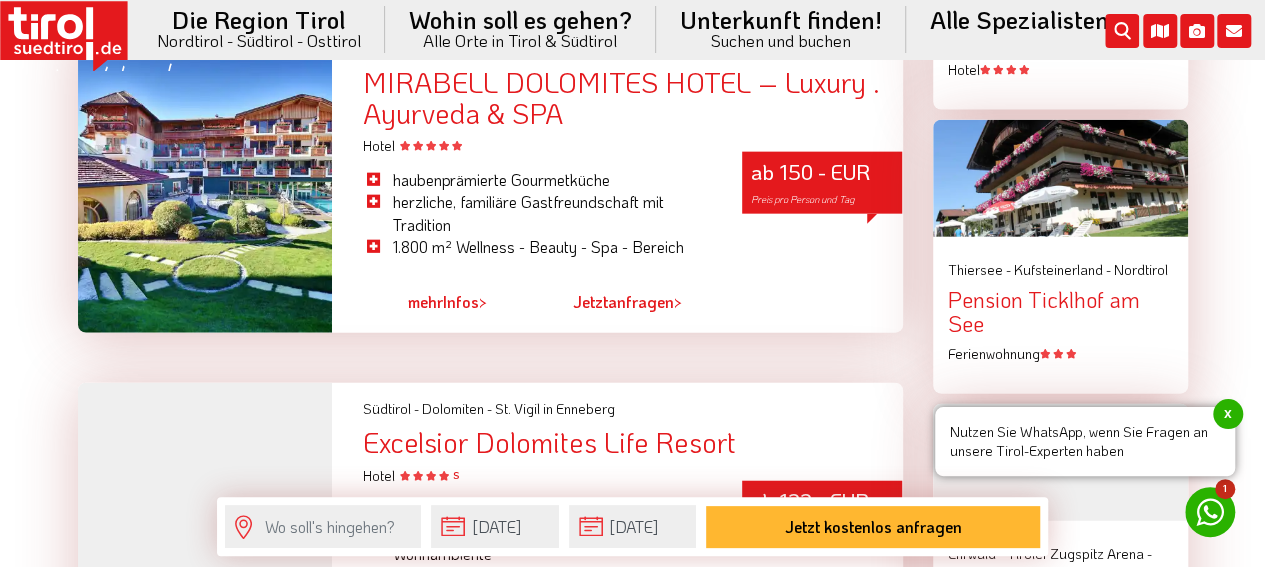 scroll, scrollTop: 2267, scrollLeft: 0, axis: vertical 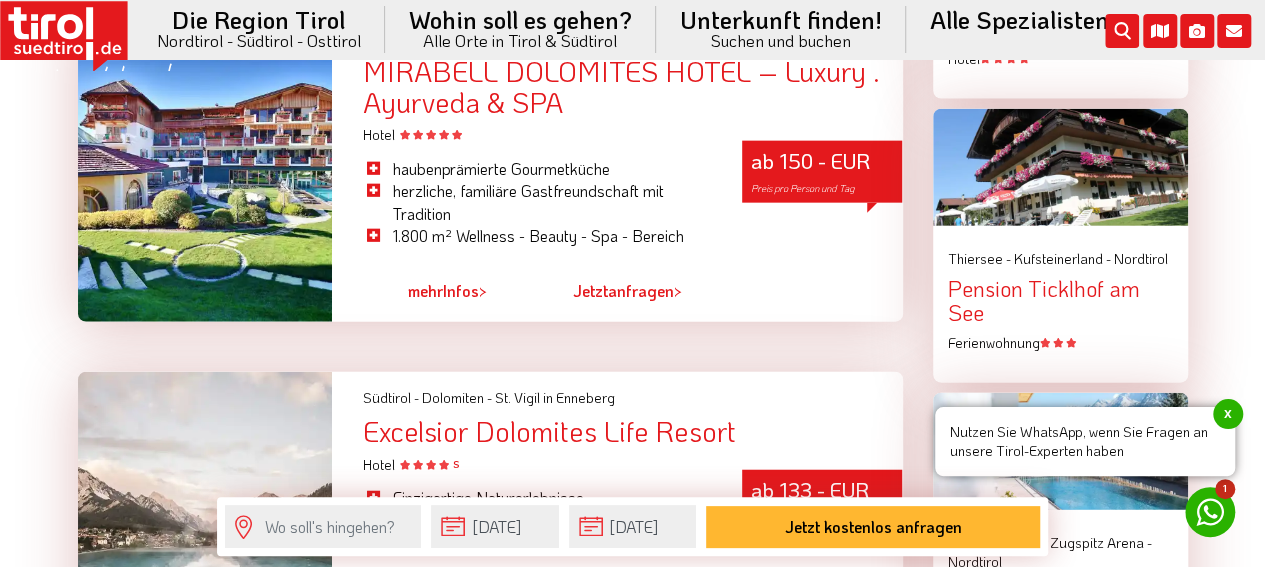 drag, startPoint x: 46, startPoint y: 401, endPoint x: 24, endPoint y: 419, distance: 28.42534 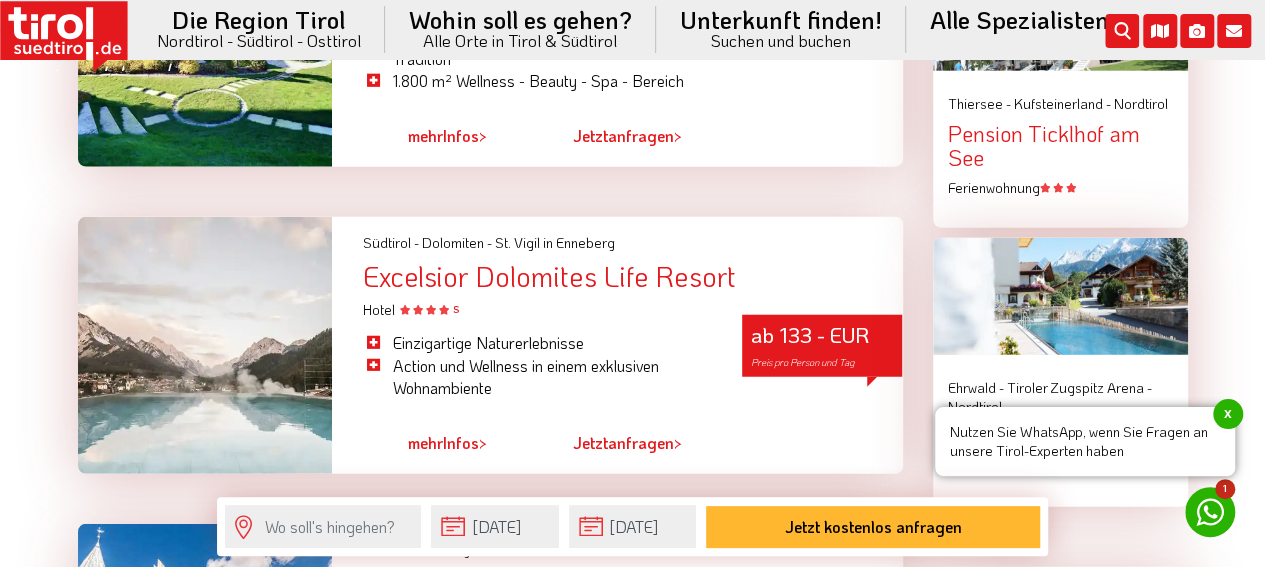 scroll, scrollTop: 2467, scrollLeft: 0, axis: vertical 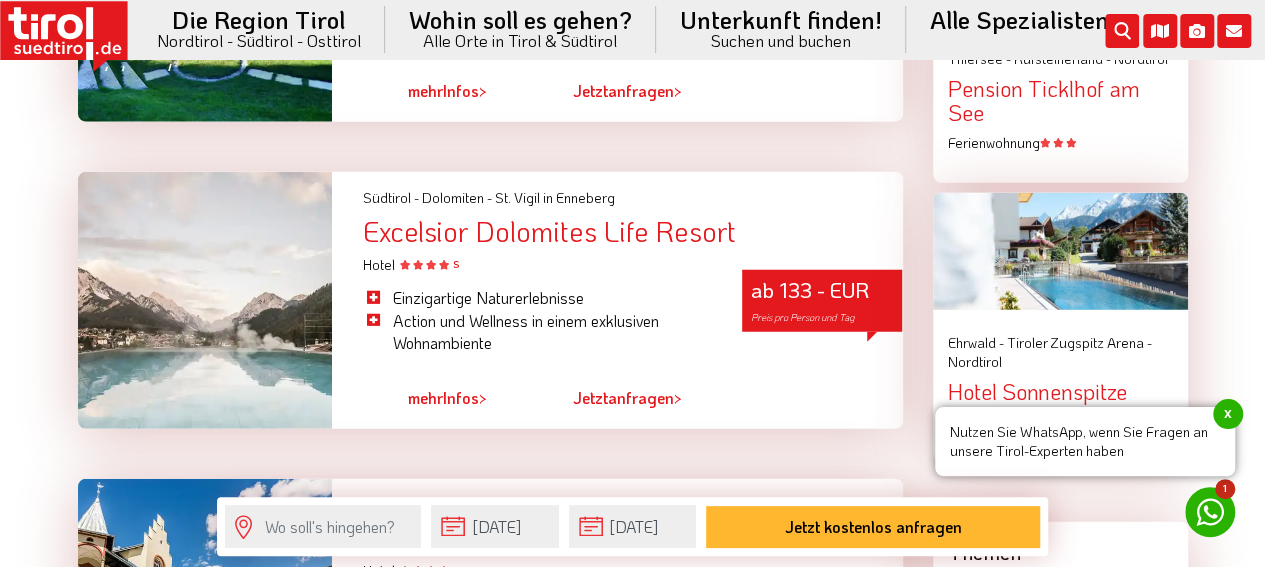 click on "Die Region Tirol  Nordtirol - Südtirol - Osttirol      Tirol/Nordtirol    Tirol/Nordtirol      Achensee      Alpbachtal & Tiroler Seenland      Arlberg      Ferienregion Imst      Ferienregion Reutte      Hall-Wattens      Innsbruck und seine Feriendörfer      Kaiserwinkl      Kitzbühel      Kitzbüheler Alpen      Kufsteinerland      Lechtal      Seefeld      Ötztal      Paznaun Ischgl      Pitztal      Serfaus Fiss Ladis      Silberregion Karwendel      Stubaital      Tannheimer Tal      Tirol West      Tiroler Oberland / Reschenpass      Tiroler Zugspitz Arena      Wilder Kaiser      Wildschönau      Wipptal      Zillertal      Osttirol    Osttirol      Defereggental      Hochpustertal      Lienzer Dolomiten      Nationalparkregion      Südtirol    Südtirol      Ahrntal      Alta Badia      Bozen und Umgebung      Dolomiten      Eisacktal      Gröden / Val Gardena" at bounding box center (632, -2184) 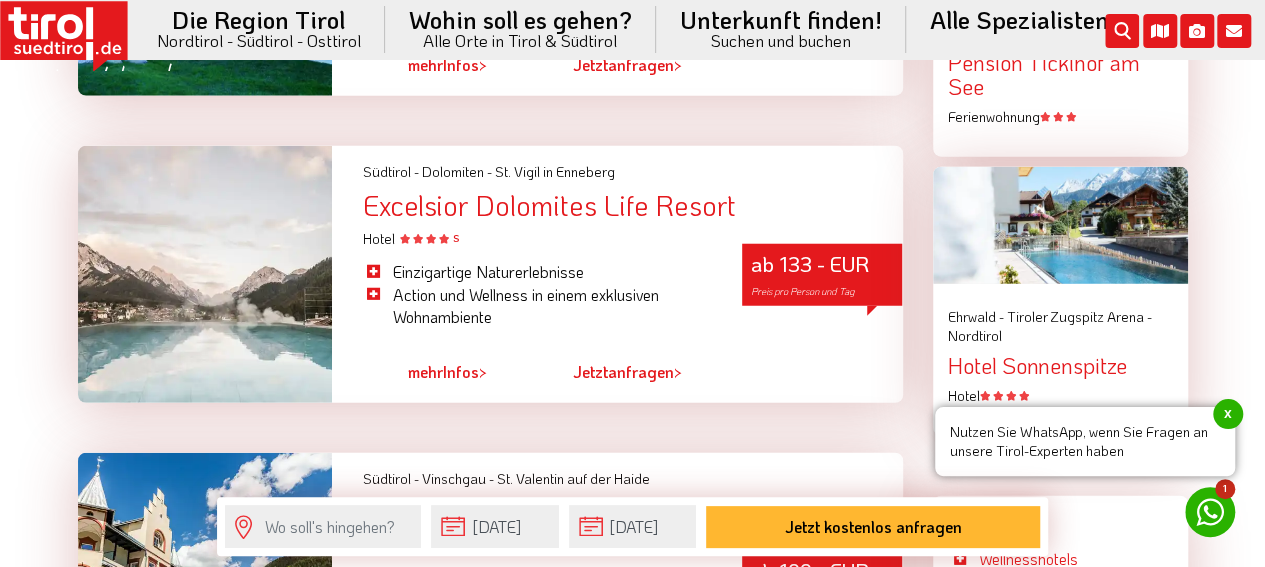scroll, scrollTop: 2667, scrollLeft: 0, axis: vertical 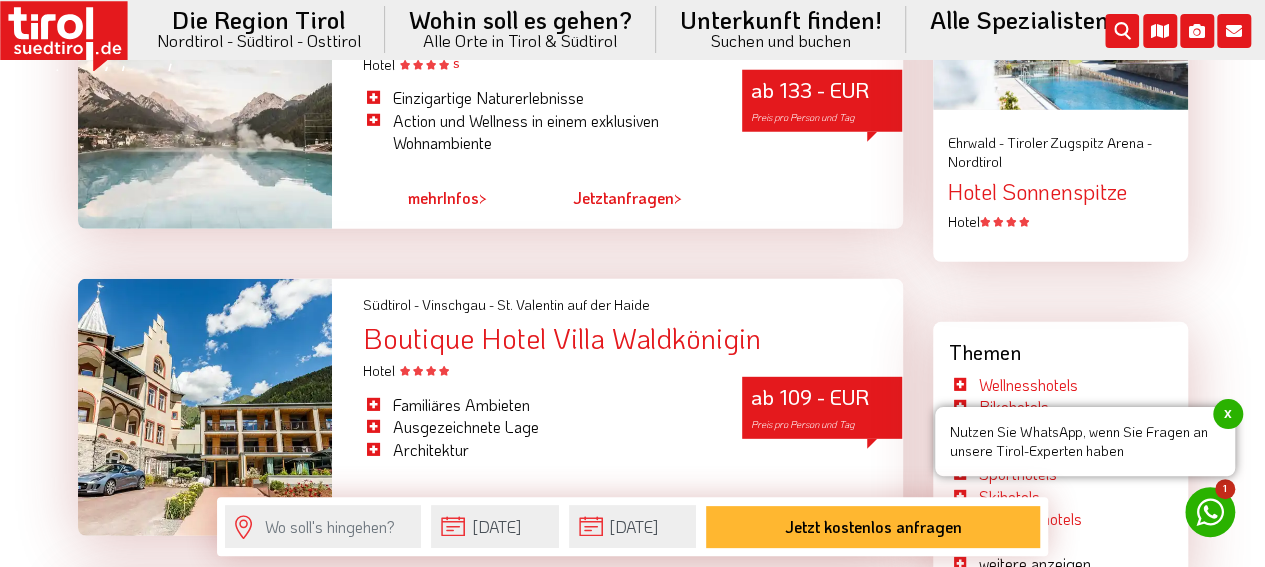 drag, startPoint x: 58, startPoint y: 425, endPoint x: 54, endPoint y: 437, distance: 12.649111 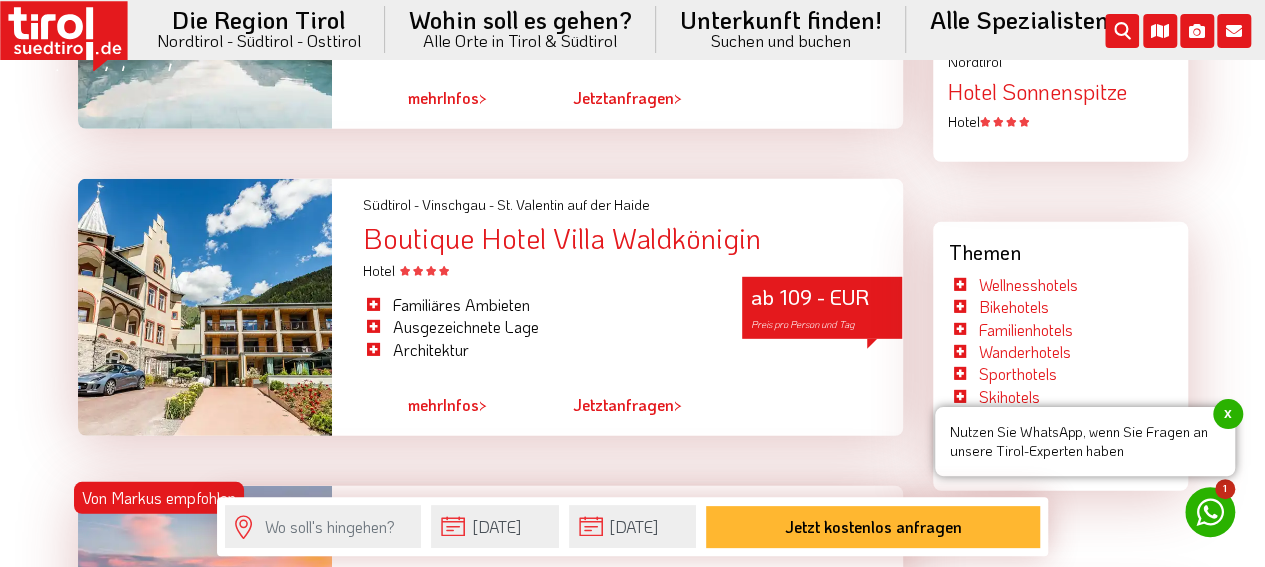 click at bounding box center (205, 307) 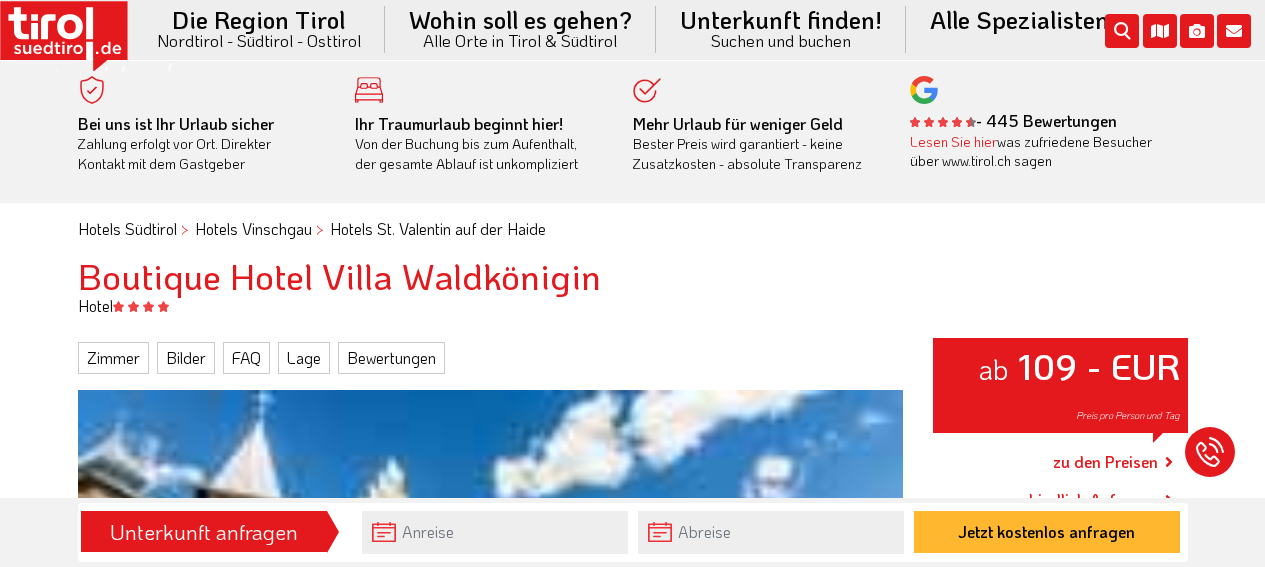scroll, scrollTop: 0, scrollLeft: 0, axis: both 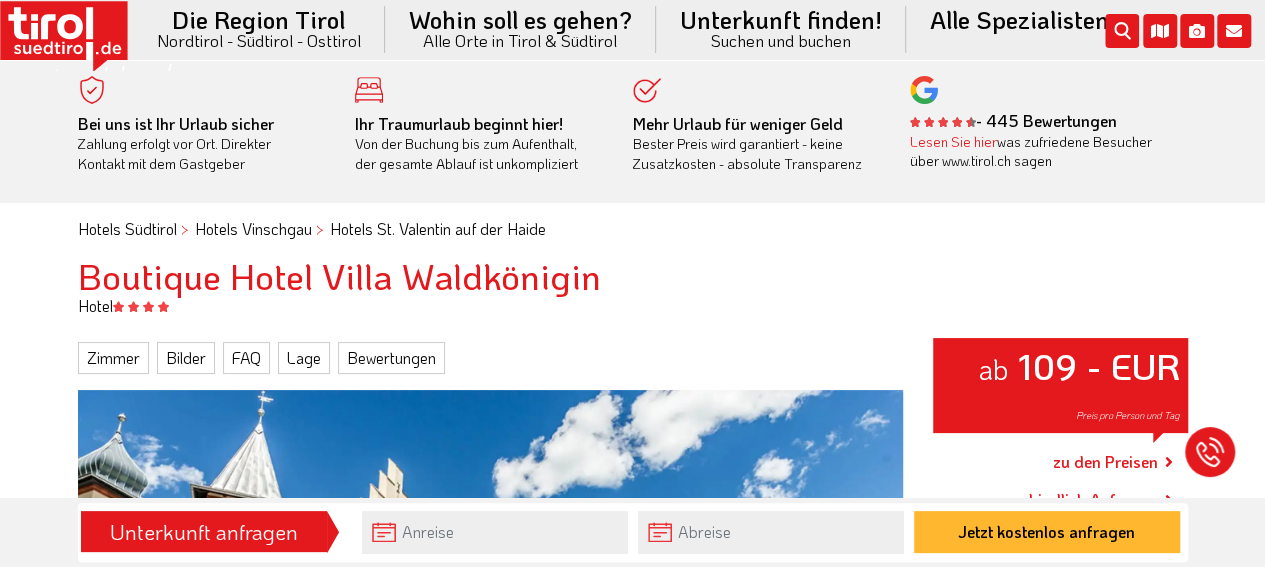 click on "Hotels Südtirol   Hotels Vinschgau   Hotels St. Valentin auf der Haide" at bounding box center (633, 229) 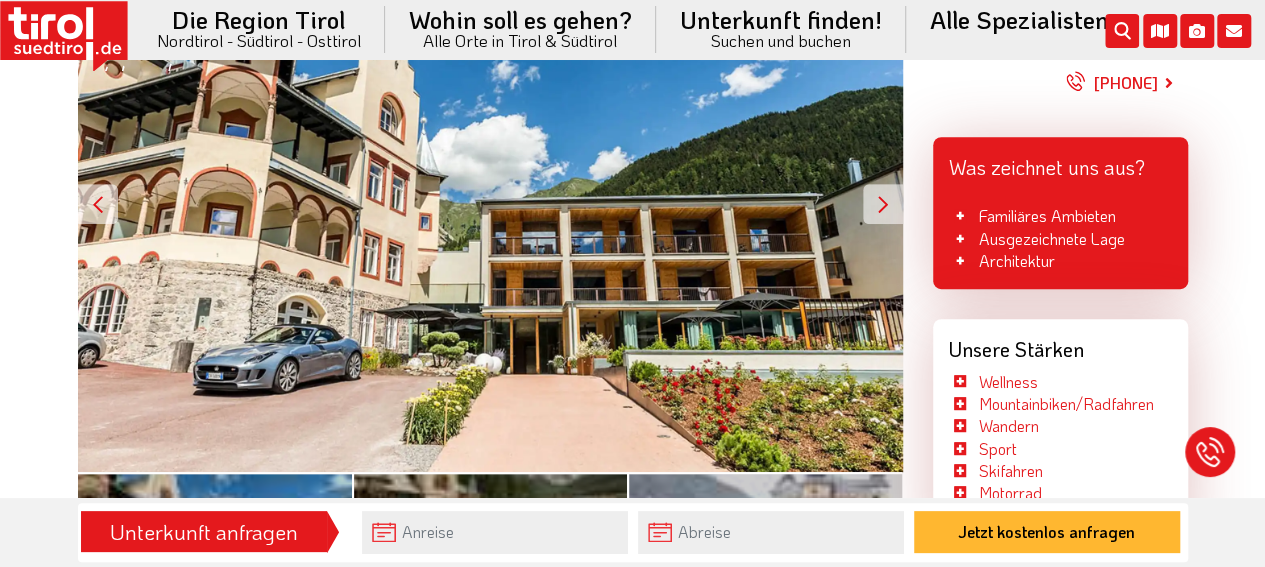 scroll, scrollTop: 600, scrollLeft: 0, axis: vertical 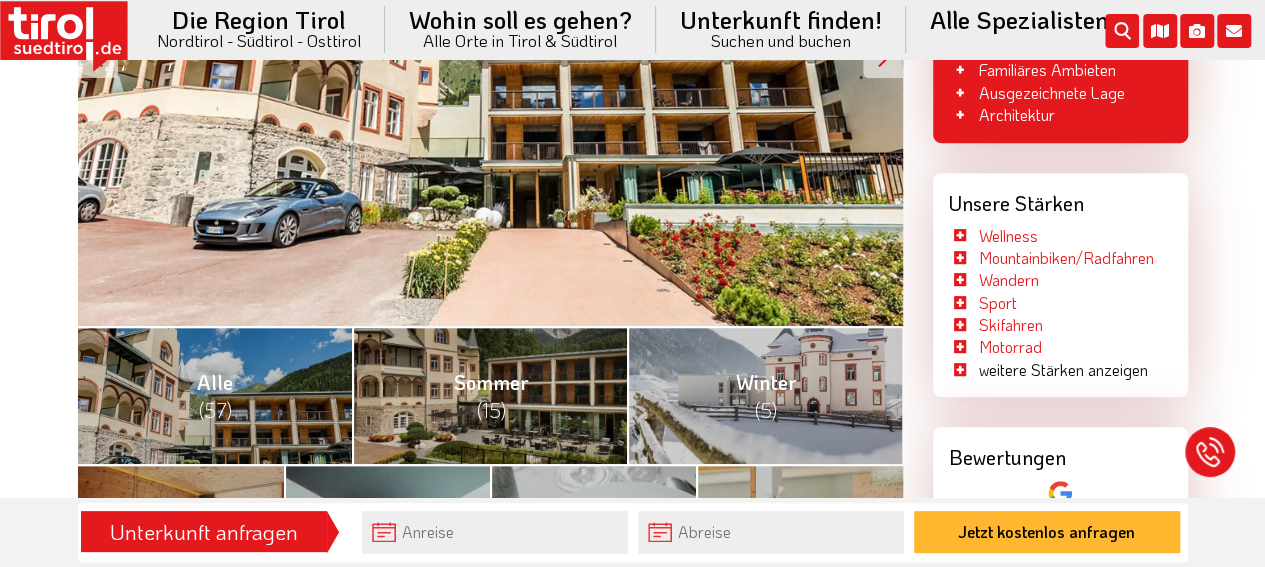 drag, startPoint x: 443, startPoint y: 321, endPoint x: 22, endPoint y: 213, distance: 434.63202 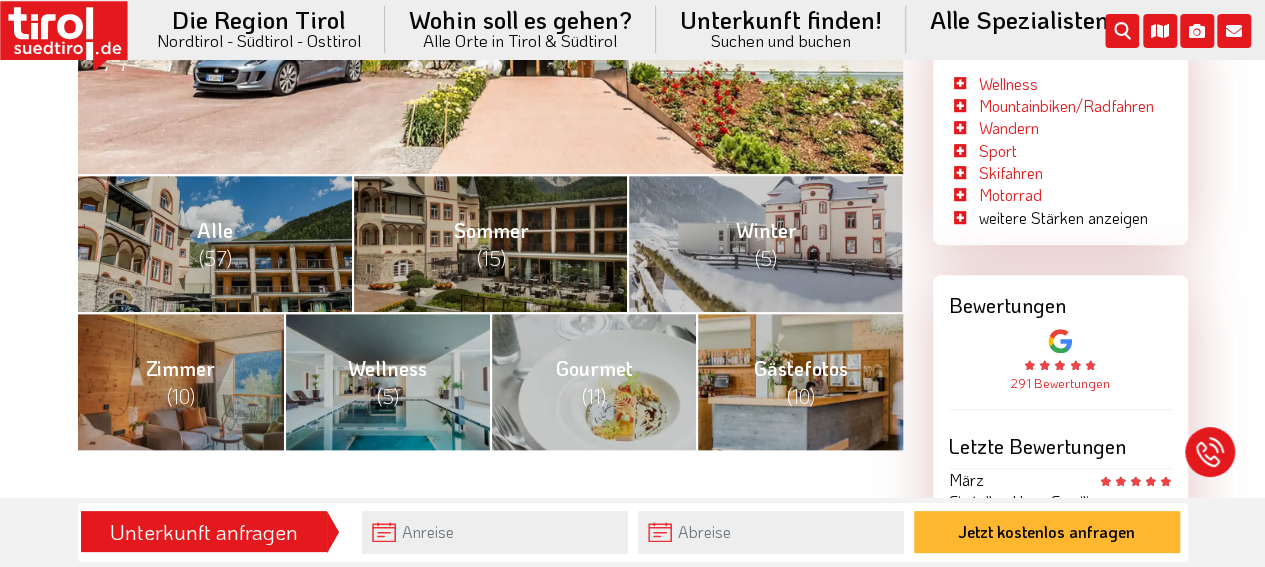 scroll, scrollTop: 900, scrollLeft: 0, axis: vertical 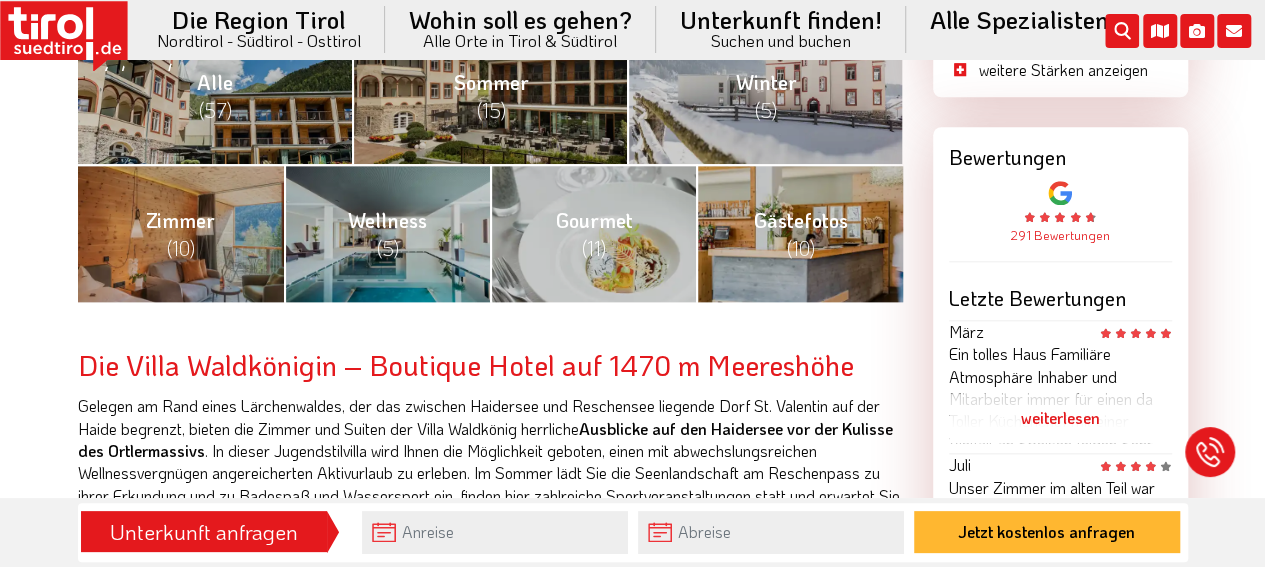 drag, startPoint x: 92, startPoint y: 305, endPoint x: 70, endPoint y: 306, distance: 22.022715 